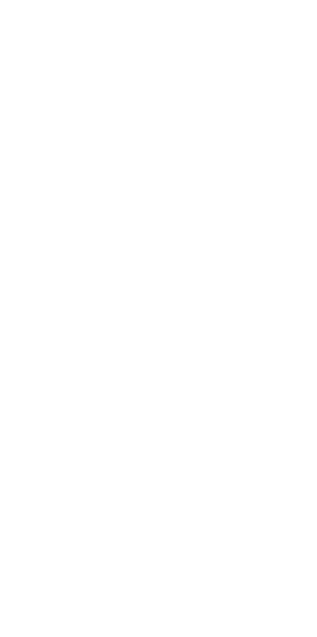 scroll, scrollTop: 0, scrollLeft: 0, axis: both 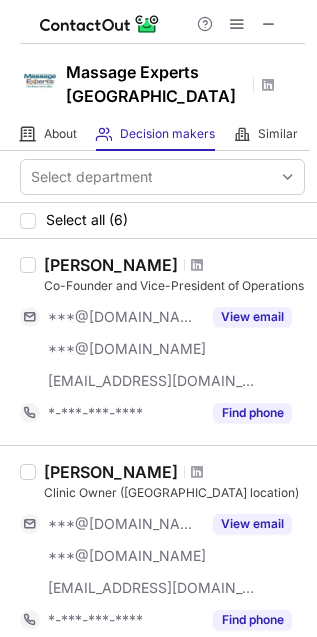 click at bounding box center [197, 265] 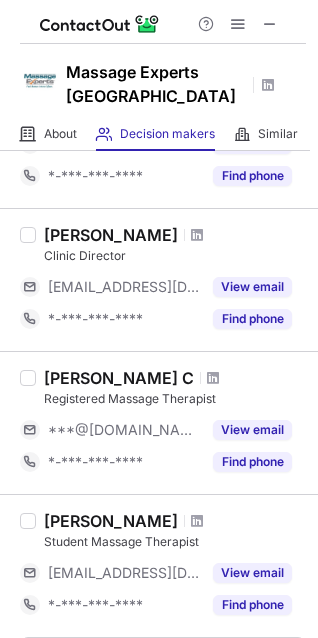 scroll, scrollTop: 600, scrollLeft: 0, axis: vertical 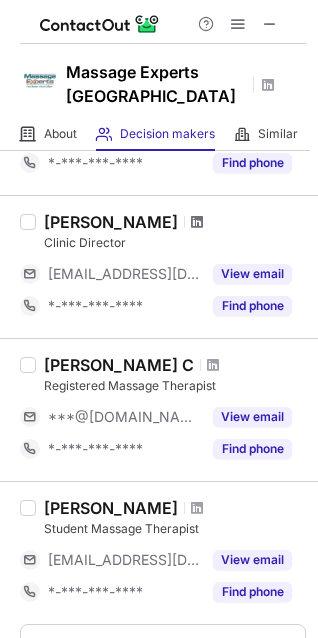click at bounding box center [197, 222] 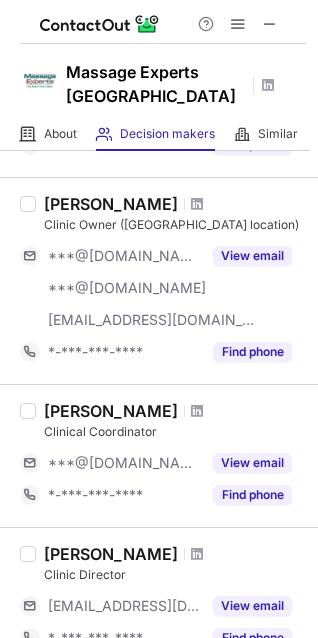 scroll, scrollTop: 157, scrollLeft: 0, axis: vertical 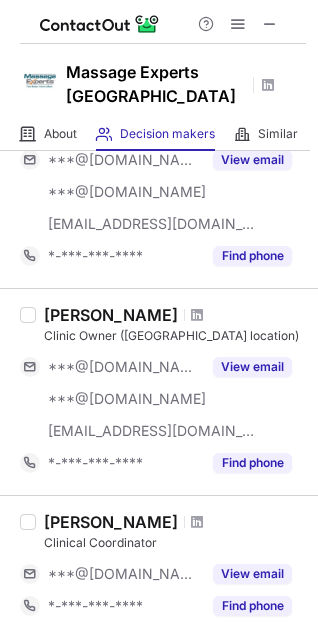 click on "Elizabeth Lazaro Clinic Owner (Laval location) ***@gmail.com ***@msn.com ***@massageexperts.ca View email *-***-***-**** Find phone" at bounding box center [159, 391] 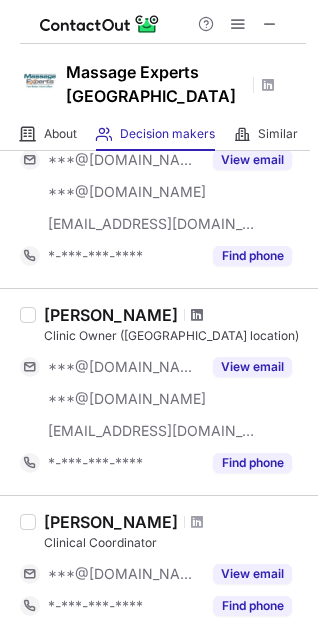 click at bounding box center (197, 315) 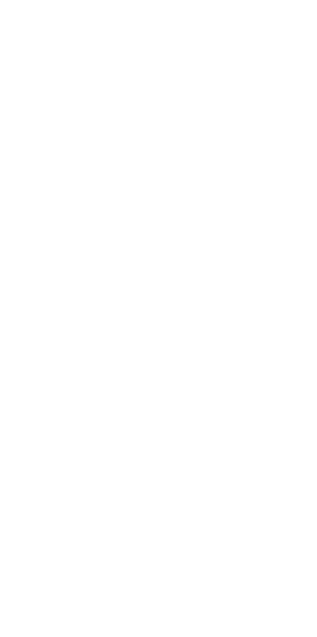 scroll, scrollTop: 0, scrollLeft: 0, axis: both 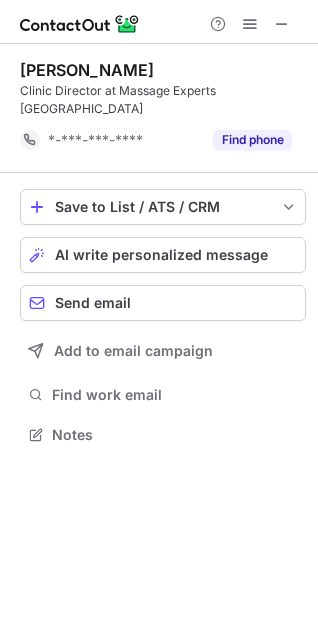 drag, startPoint x: 51, startPoint y: 371, endPoint x: 40, endPoint y: 353, distance: 21.095022 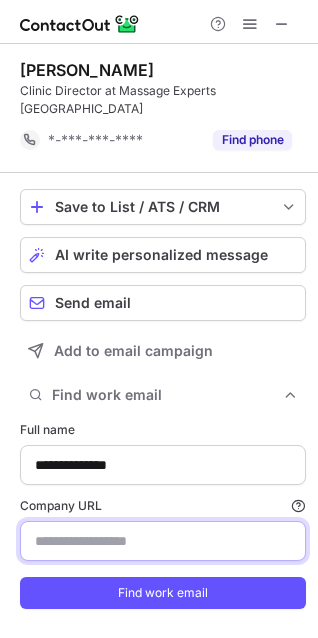 click on "Company URL Finding work email will consume 1 credit if a match is found." at bounding box center (163, 541) 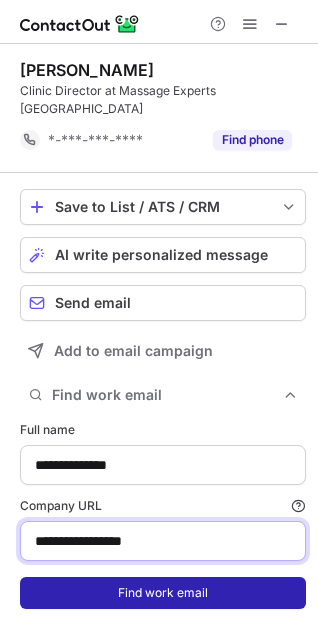 type on "**********" 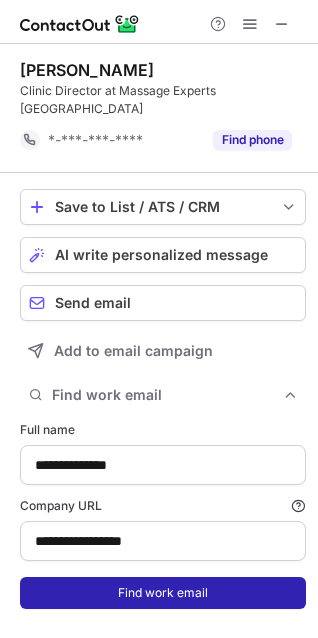 click on "Find work email" at bounding box center [163, 593] 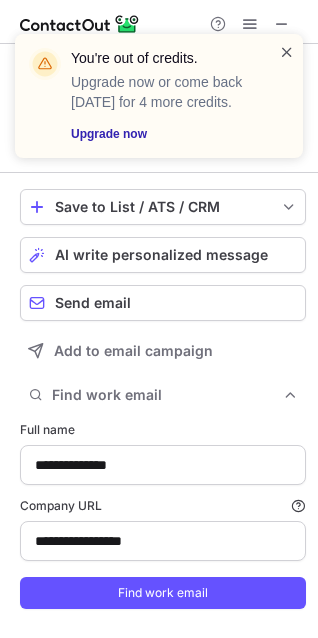 click at bounding box center (287, 52) 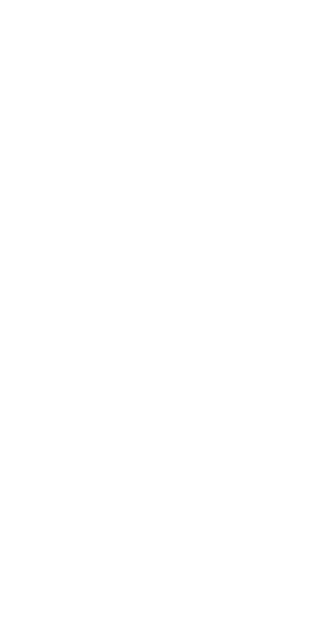 scroll, scrollTop: 0, scrollLeft: 0, axis: both 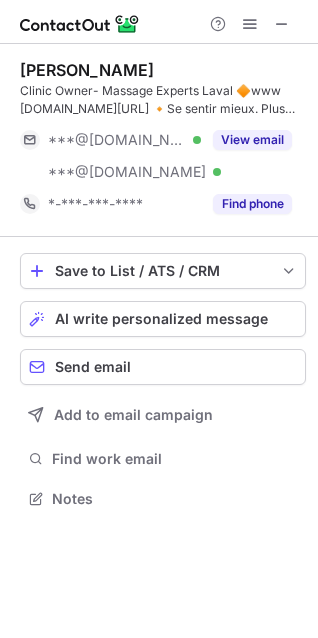 click on "Save to List / ATS / CRM List Select Lever Connect Greenhouse Connect Salesforce Connect Hubspot Connect Bullhorn Connect Zapier (100+ Applications) Connect Request a new integration AI write personalized message Send email Add to email campaign Find work email Notes" at bounding box center [163, 383] 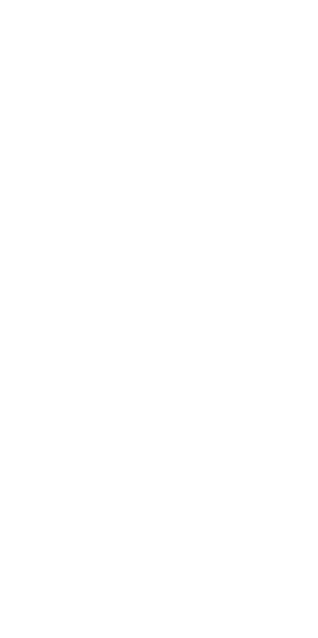 scroll, scrollTop: 0, scrollLeft: 0, axis: both 